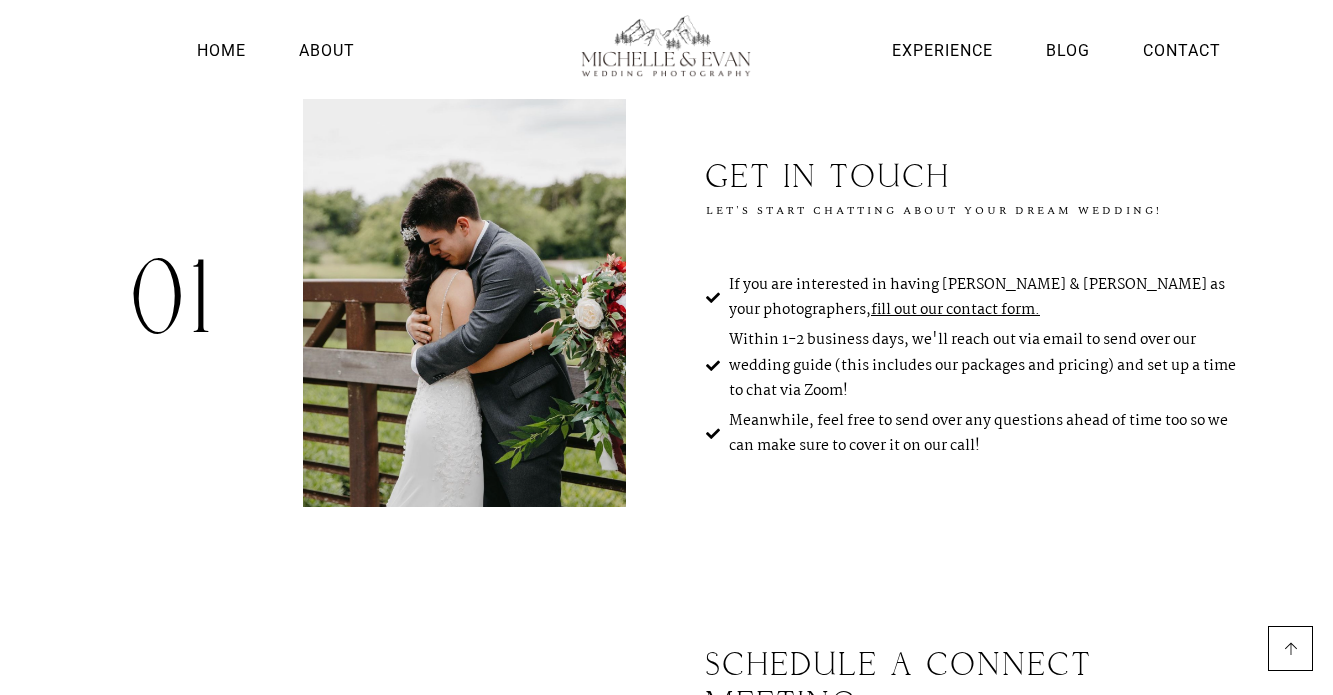 scroll, scrollTop: 277, scrollLeft: 0, axis: vertical 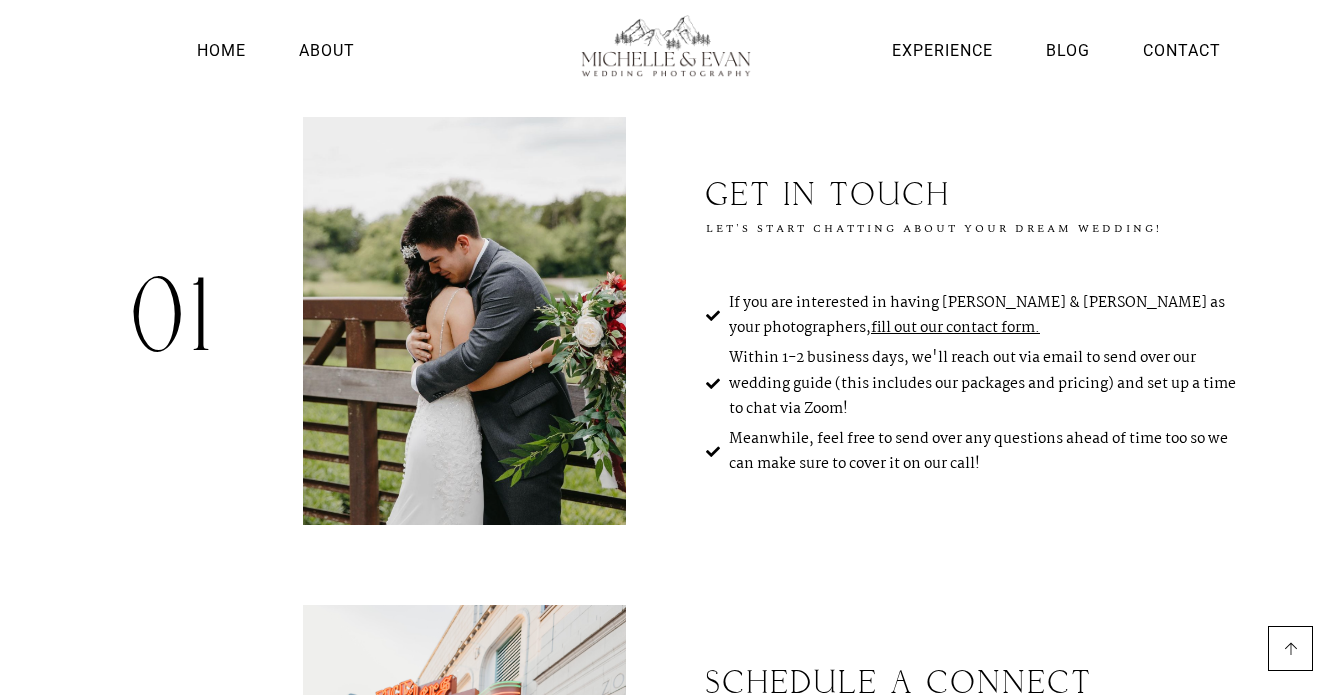 click on "fill out our contact form." at bounding box center [955, 328] 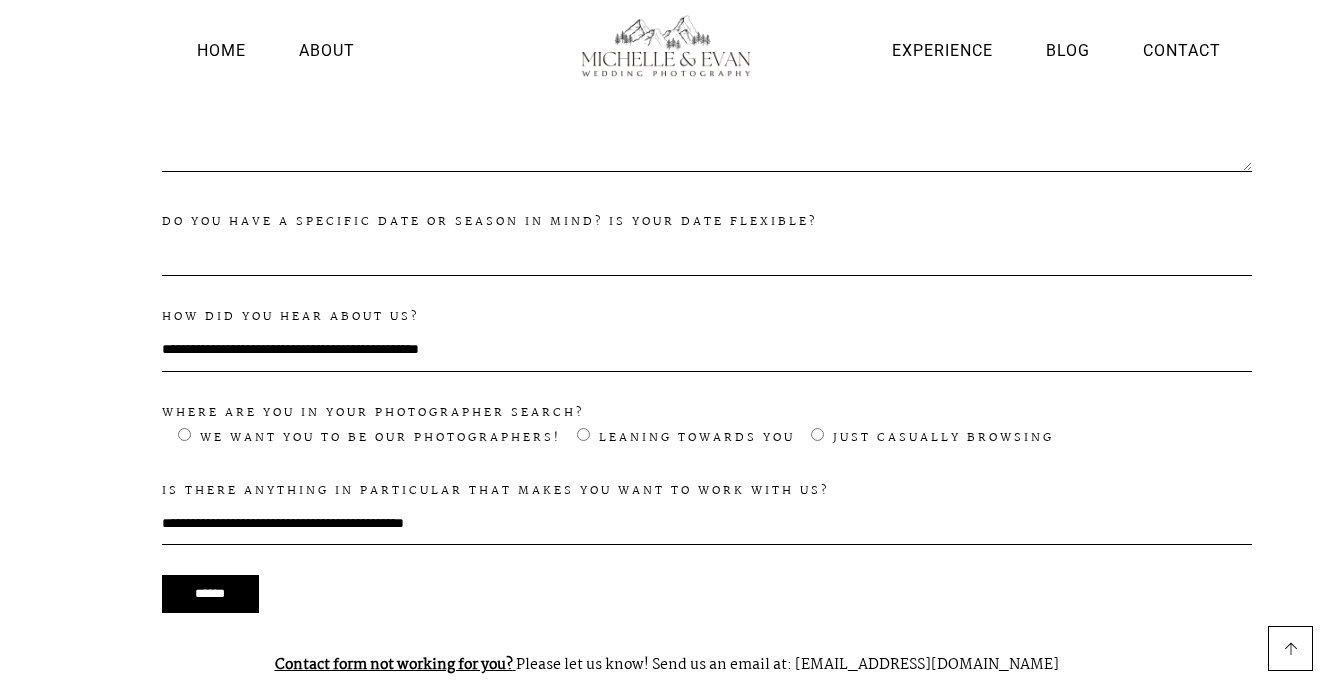 scroll, scrollTop: 1356, scrollLeft: 0, axis: vertical 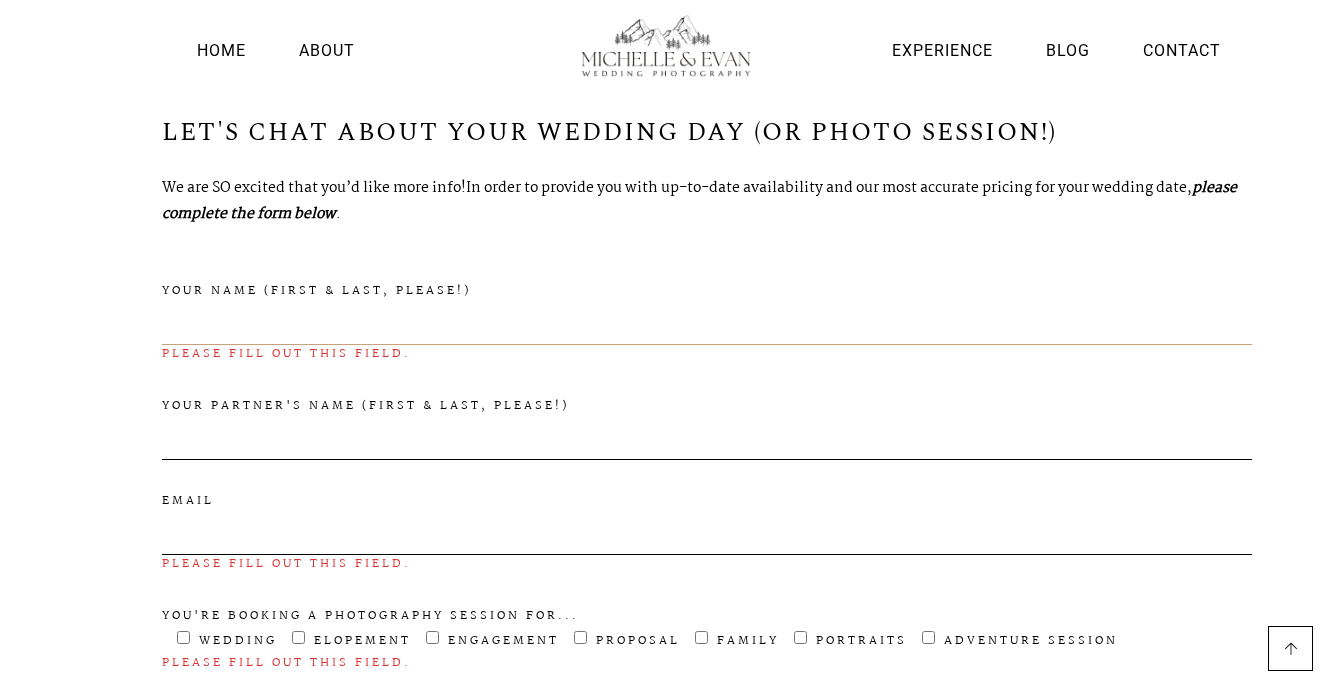 click on "Your name (first & last, please!)
Please fill out this field." at bounding box center [707, 324] 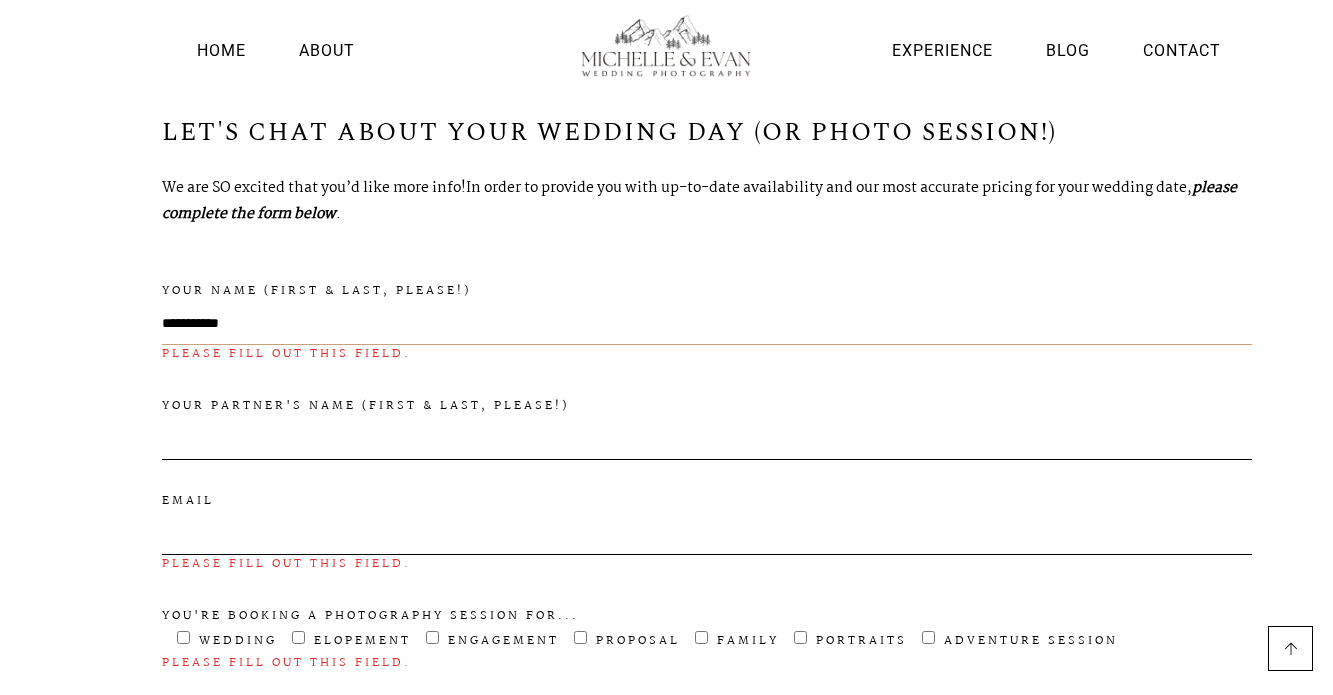 type on "**********" 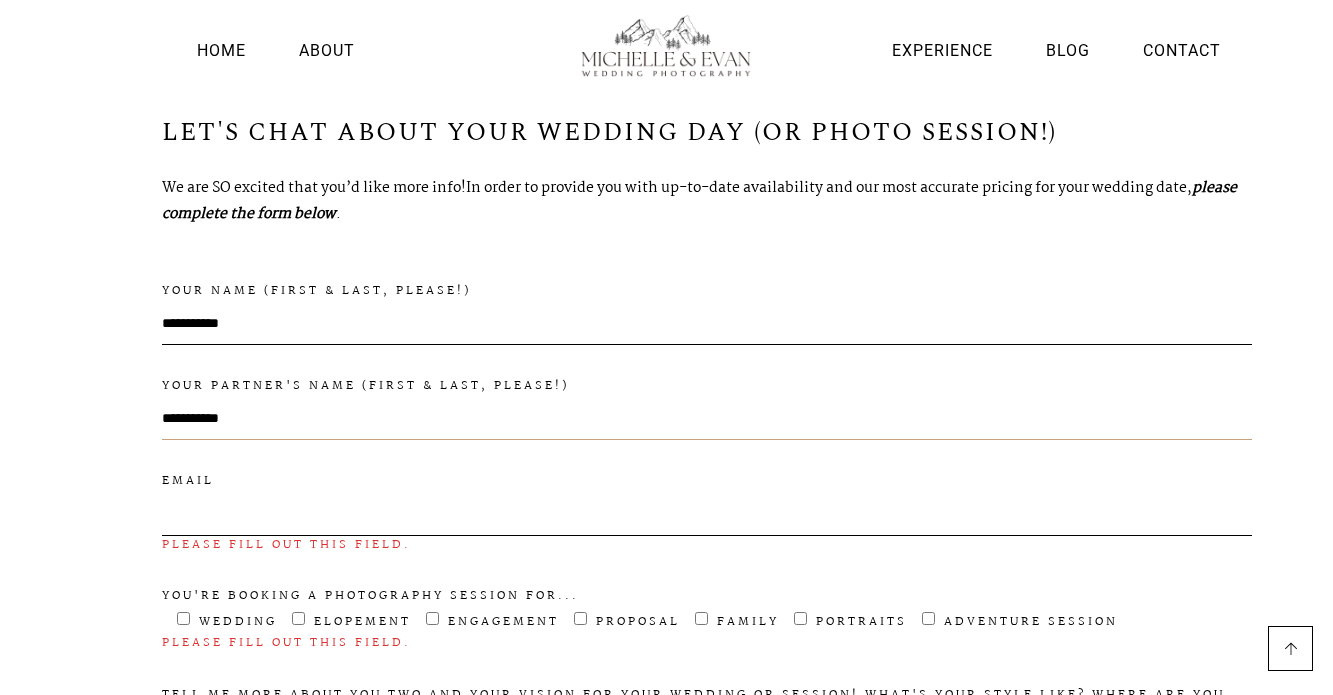 type on "**********" 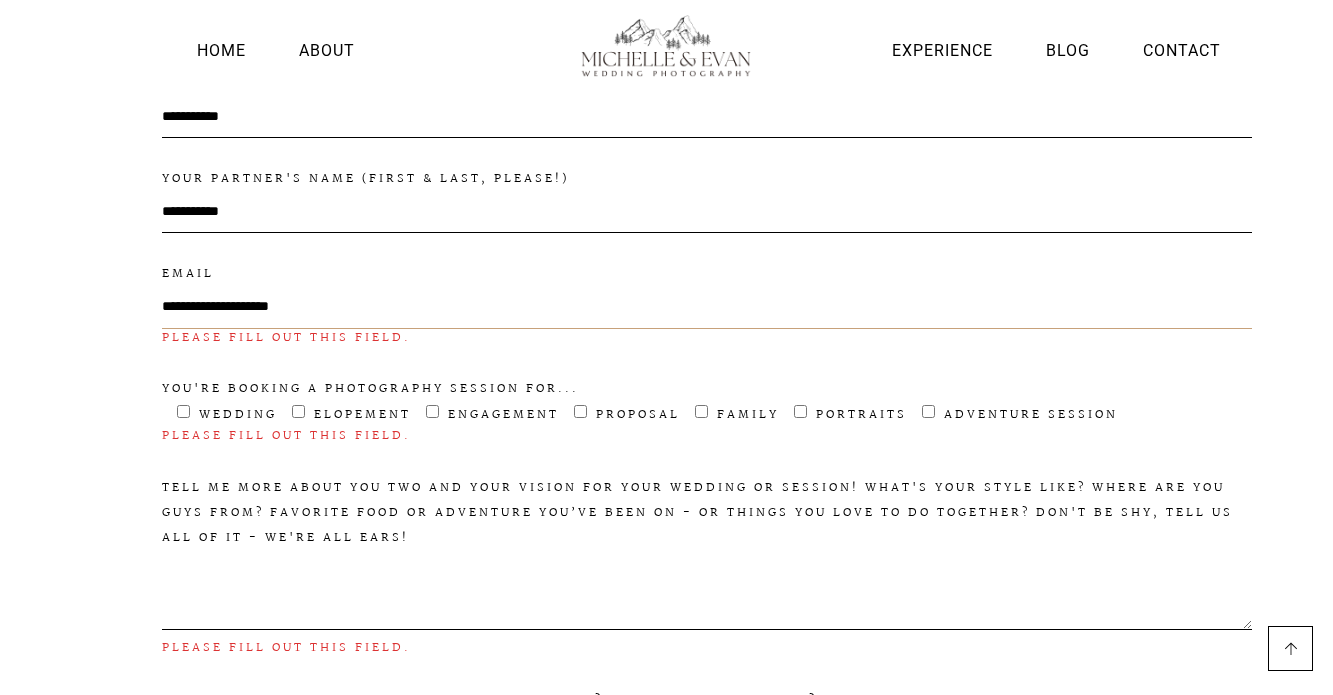 scroll, scrollTop: 901, scrollLeft: 0, axis: vertical 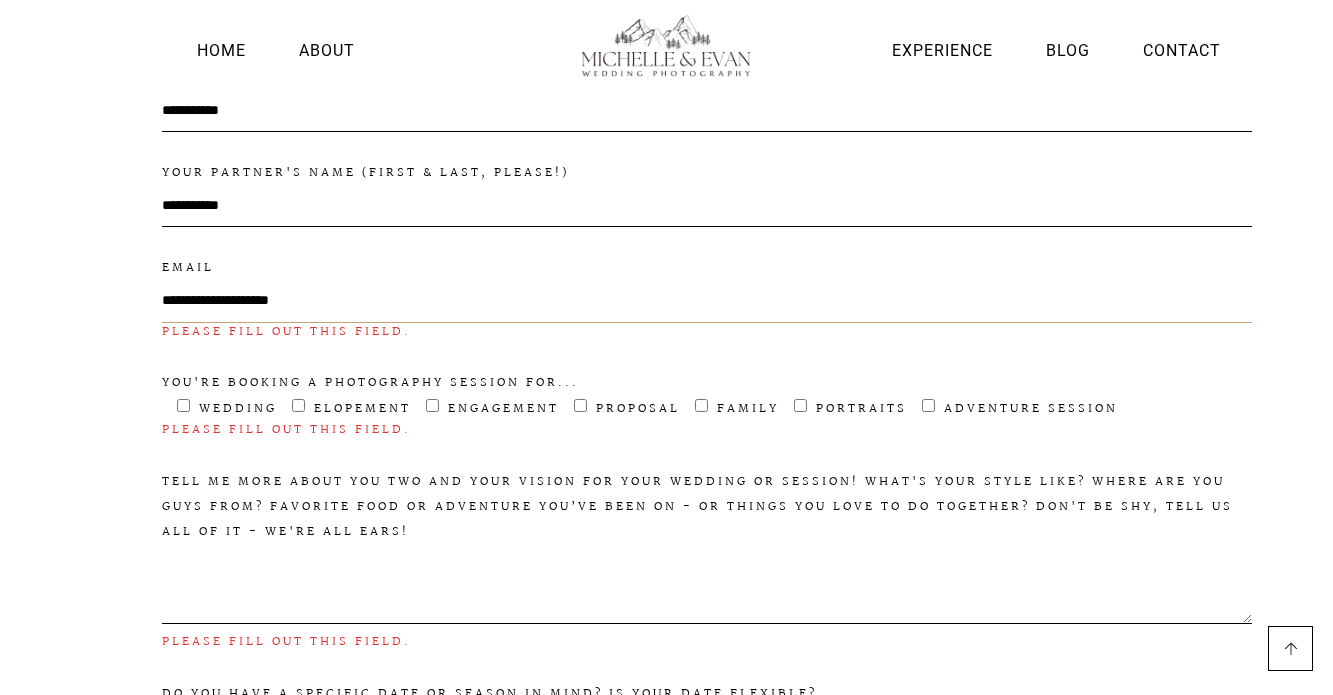 type on "**********" 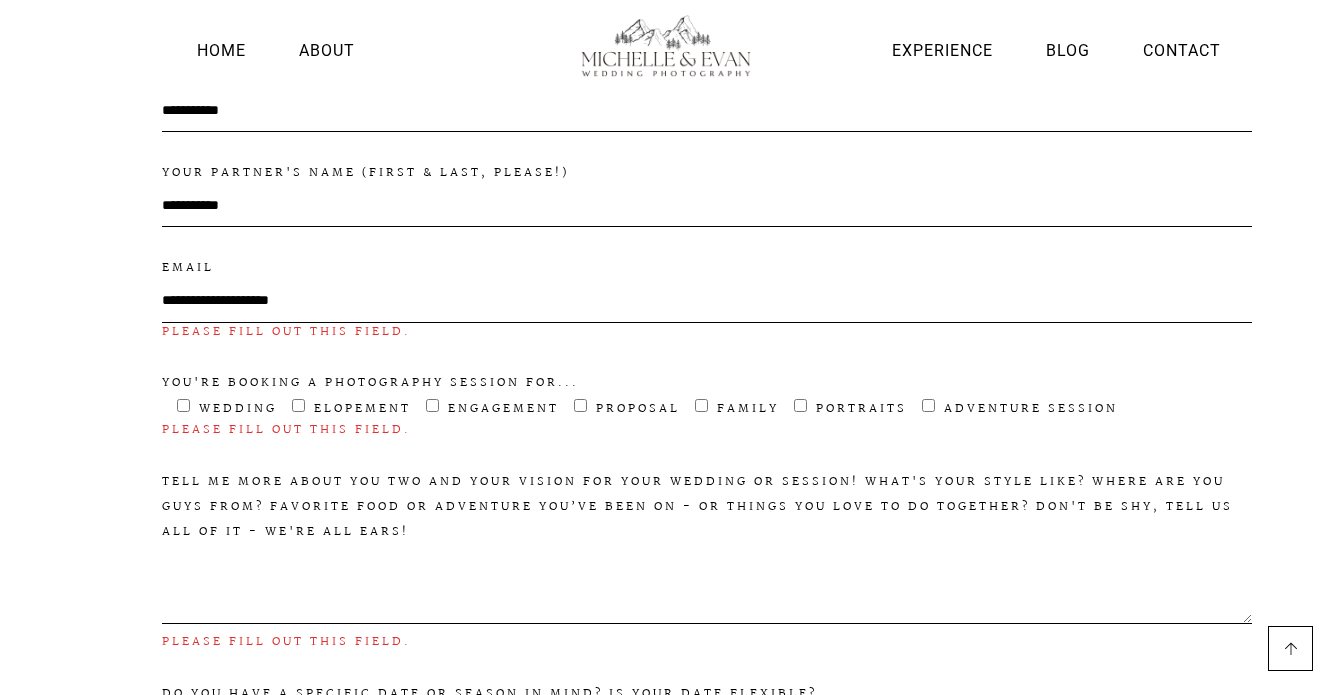 click on "Wedding Elopement Engagement Proposal Family Portraits Adventure Session Please fill out this field." at bounding box center [707, 420] 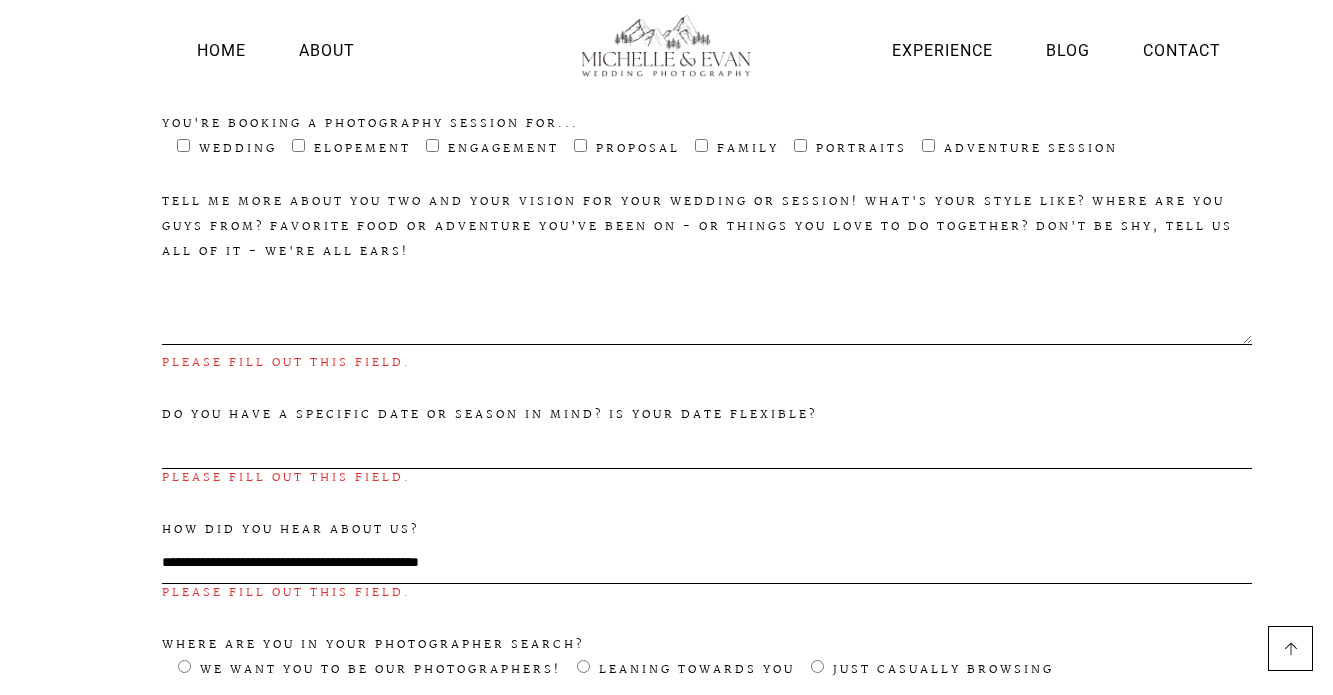scroll, scrollTop: 1143, scrollLeft: 0, axis: vertical 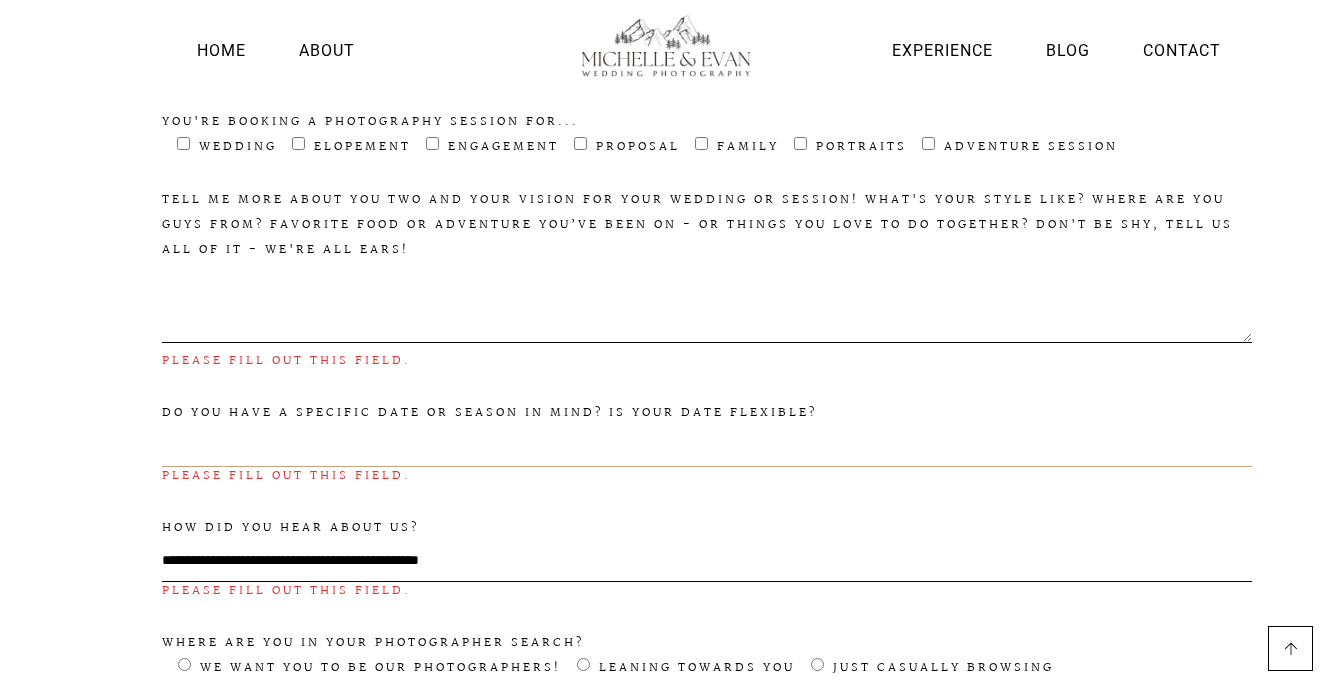click on "Do you have a specific date or season in mind? Is your date flexible?
Please fill out this field." at bounding box center (707, 446) 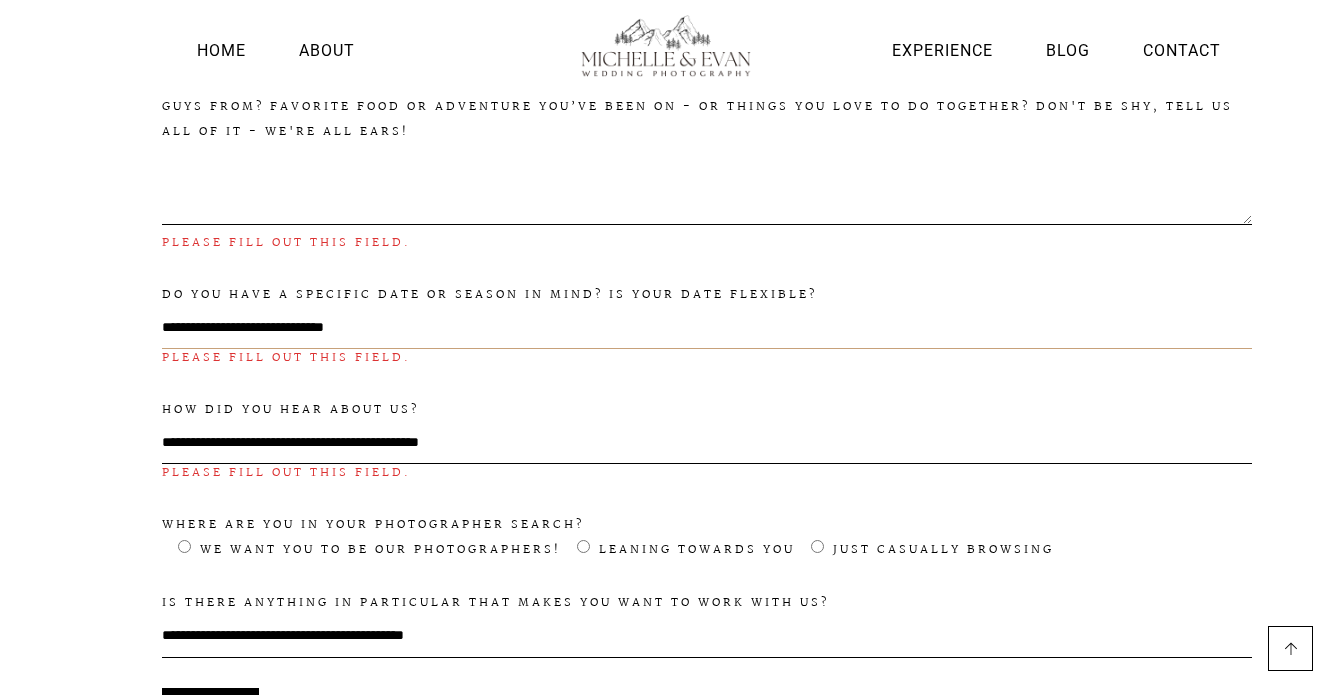 scroll, scrollTop: 1287, scrollLeft: 0, axis: vertical 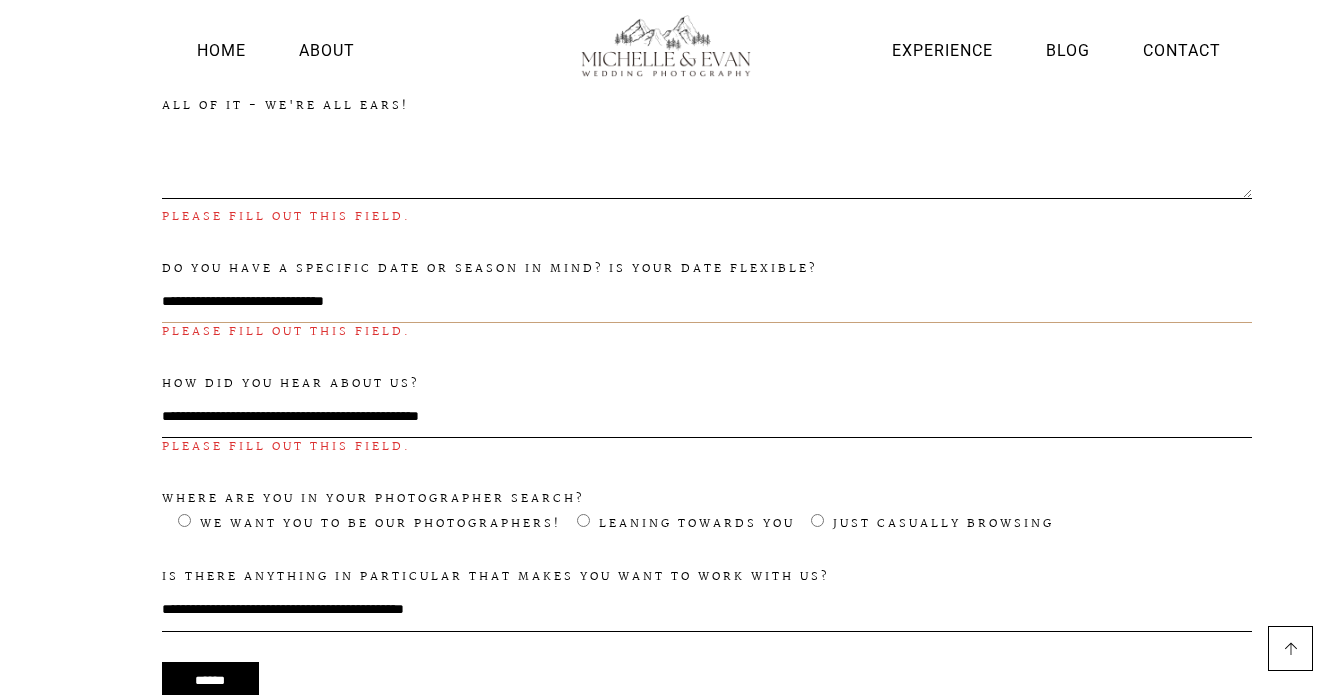 type on "**********" 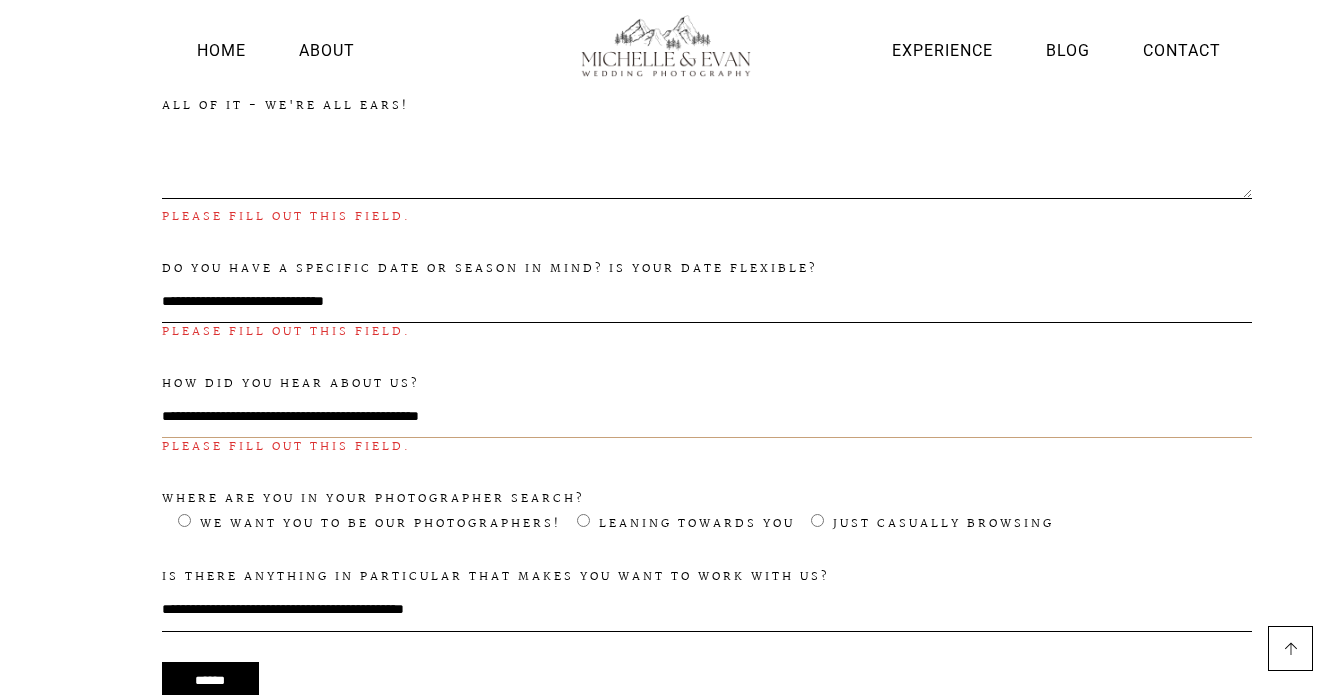 click on "Please fill out this field." at bounding box center (707, 433) 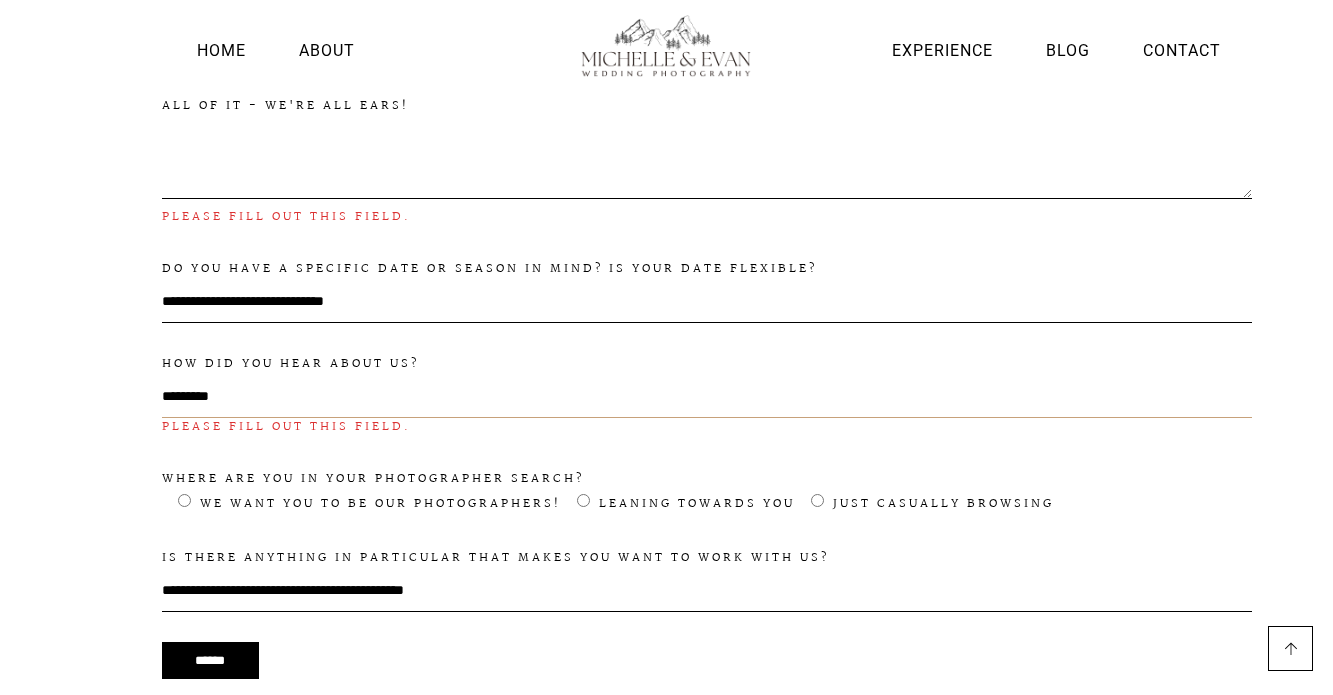 type on "*********" 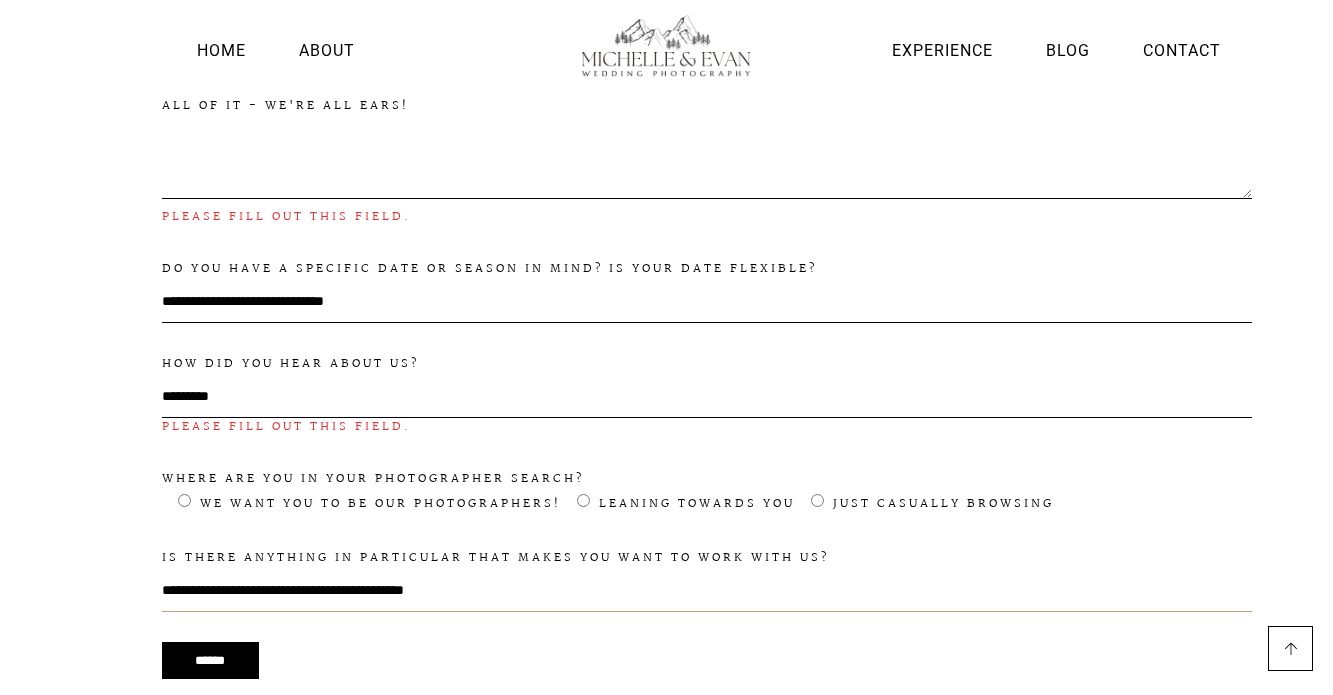 click on "Is there anything in particular that makes you want to work with us?" at bounding box center [707, 578] 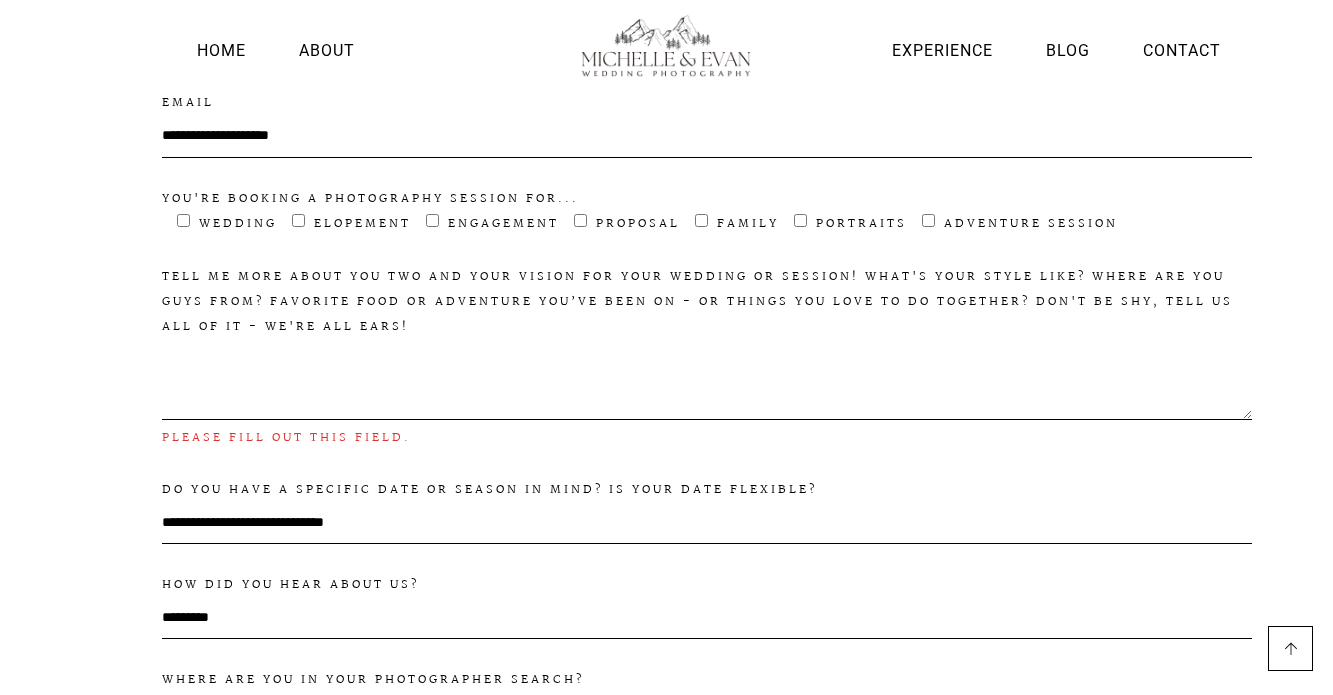 scroll, scrollTop: 1060, scrollLeft: 0, axis: vertical 